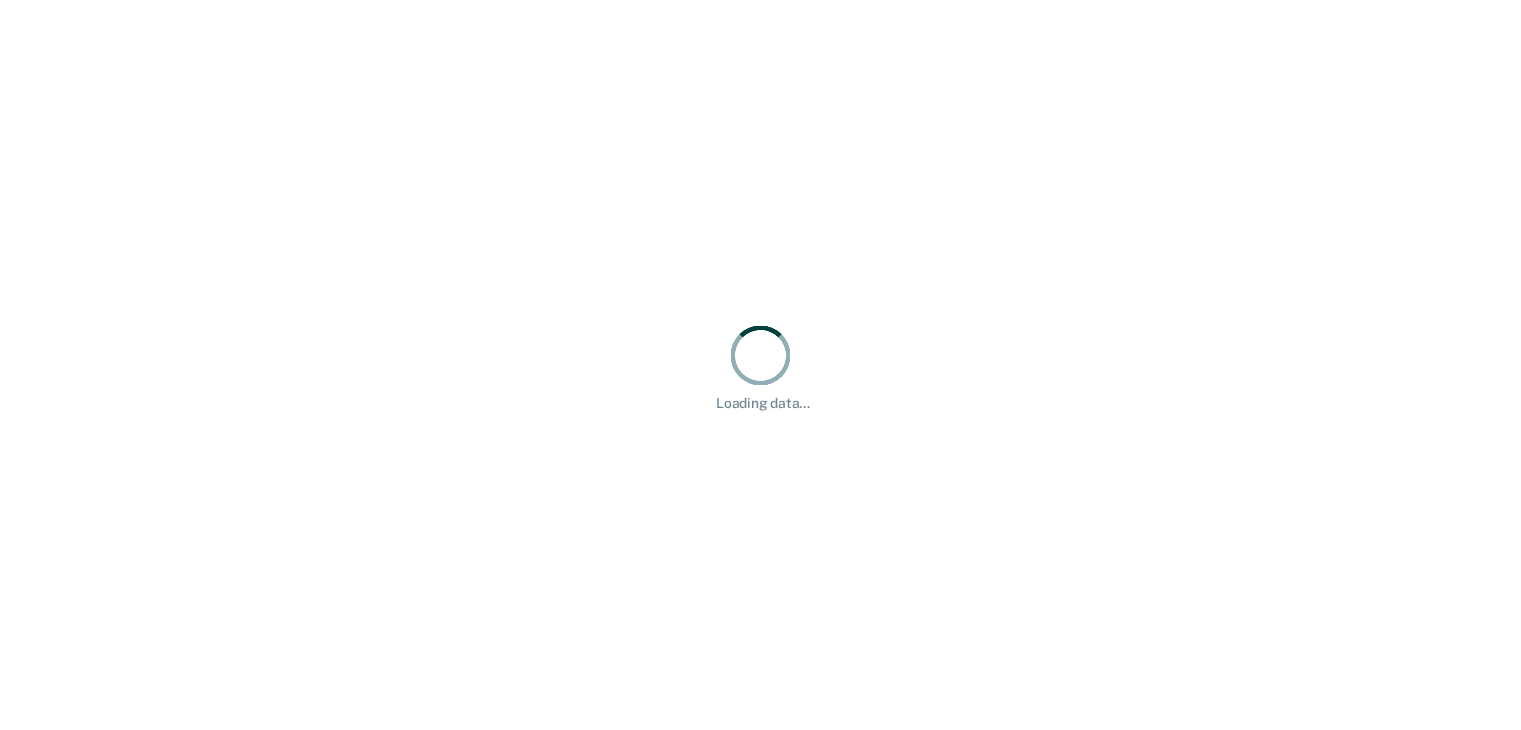 scroll, scrollTop: 0, scrollLeft: 0, axis: both 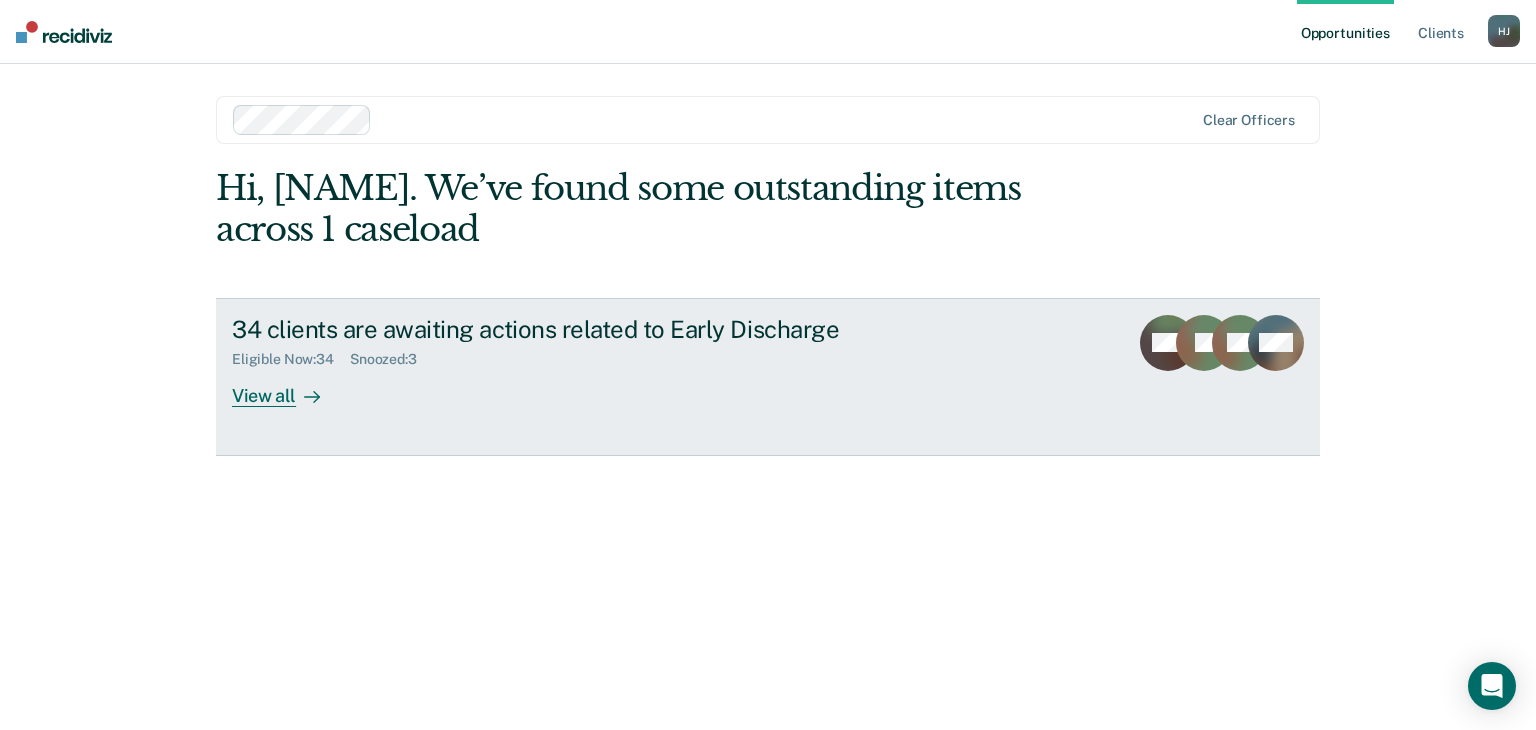 click on "View all" at bounding box center (288, 387) 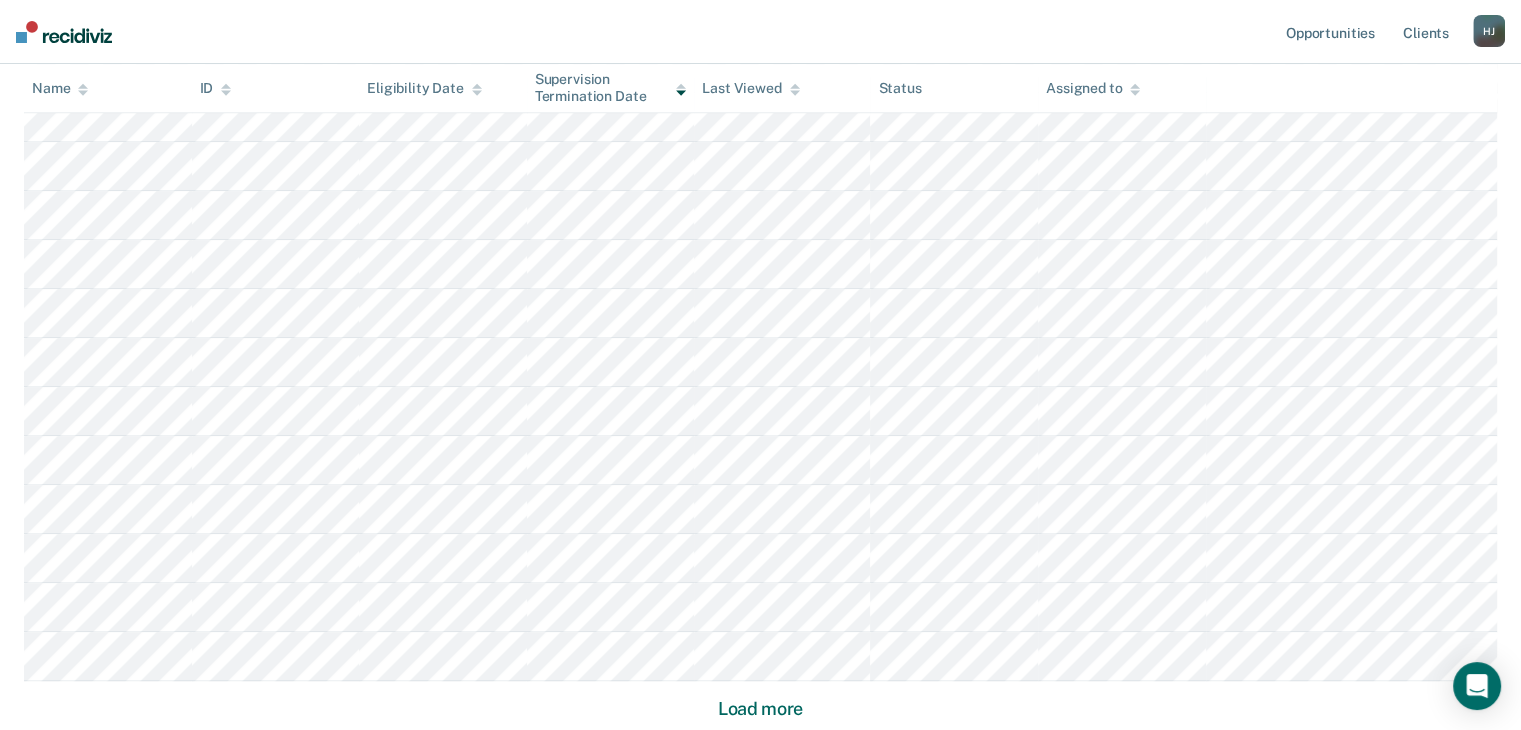 scroll, scrollTop: 1200, scrollLeft: 0, axis: vertical 